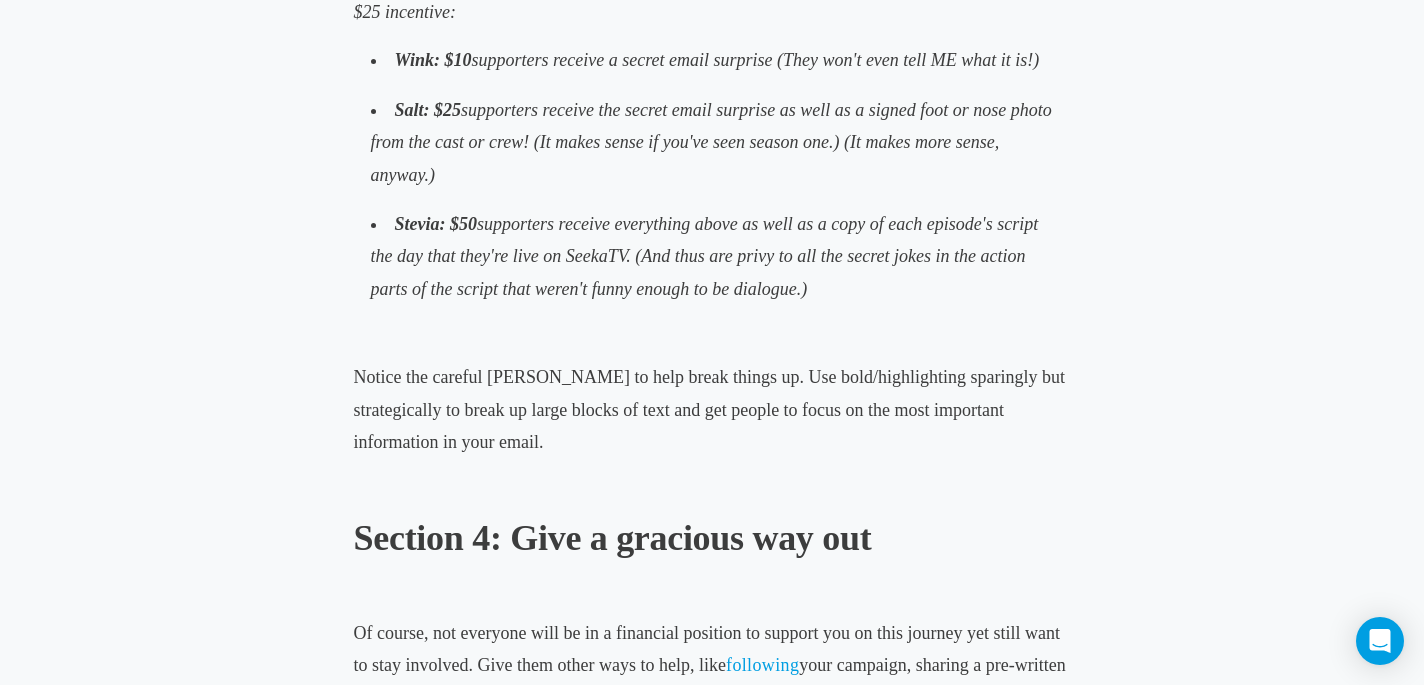 scroll, scrollTop: 3803, scrollLeft: 0, axis: vertical 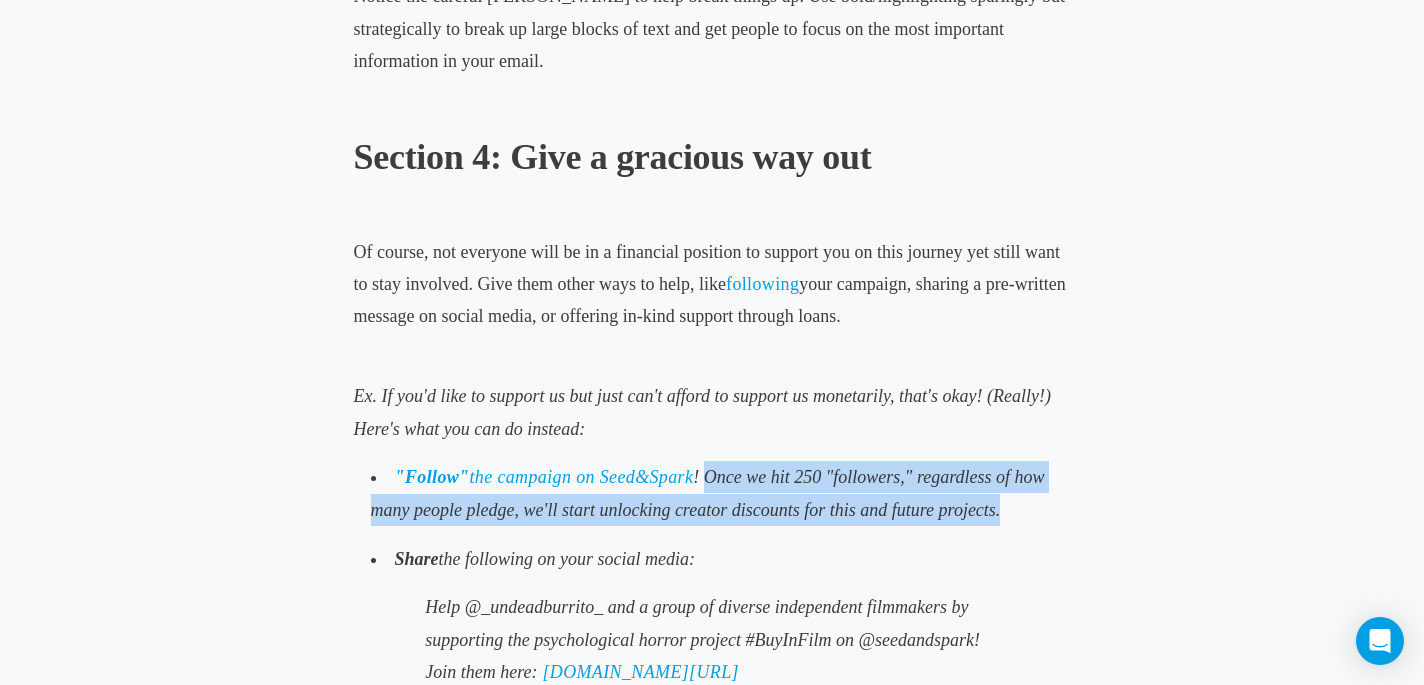 drag, startPoint x: 710, startPoint y: 473, endPoint x: 1013, endPoint y: 513, distance: 305.62885 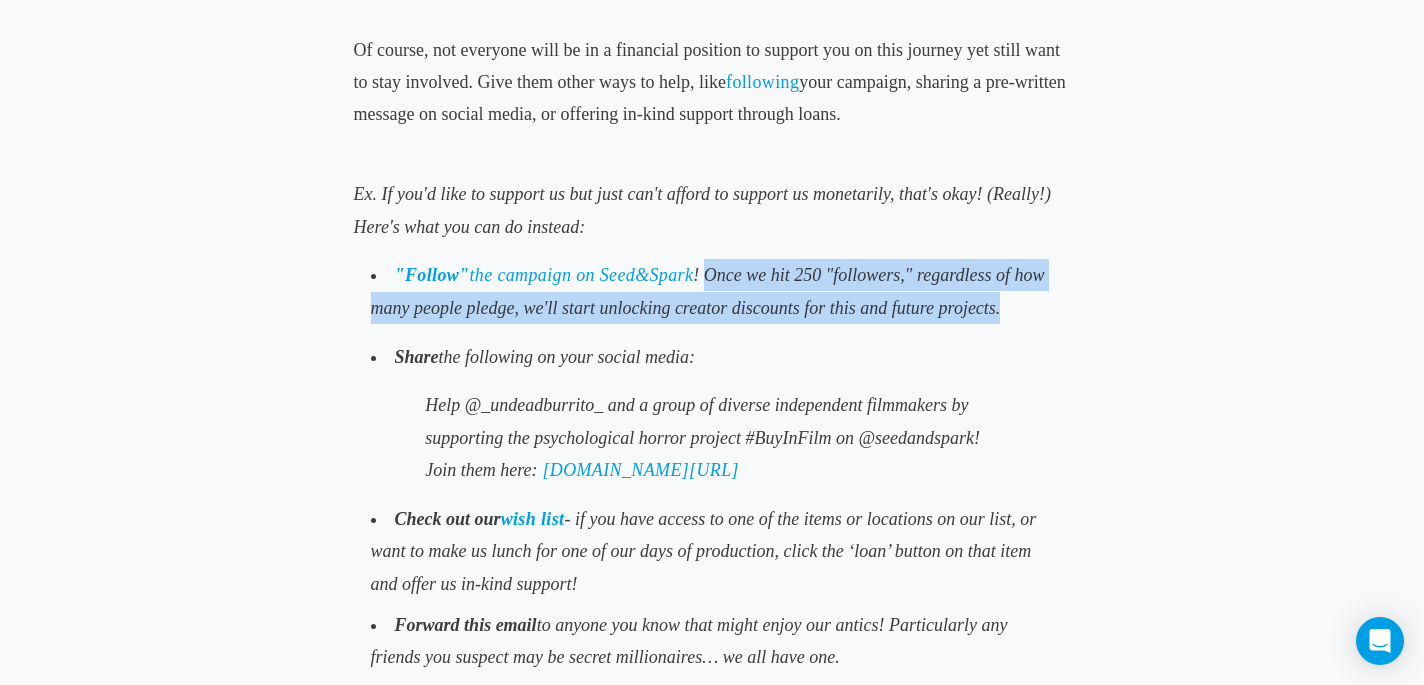 scroll, scrollTop: 4007, scrollLeft: 0, axis: vertical 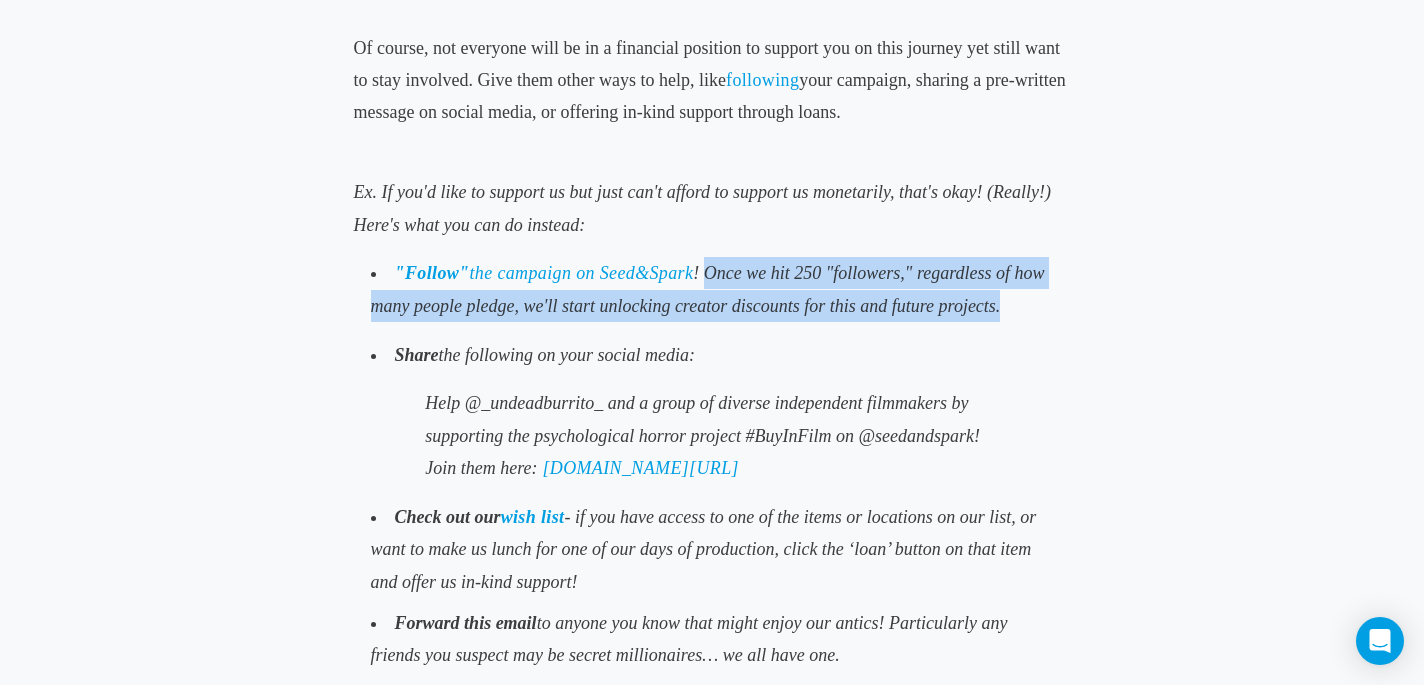 drag, startPoint x: 425, startPoint y: 401, endPoint x: 848, endPoint y: 455, distance: 426.4329 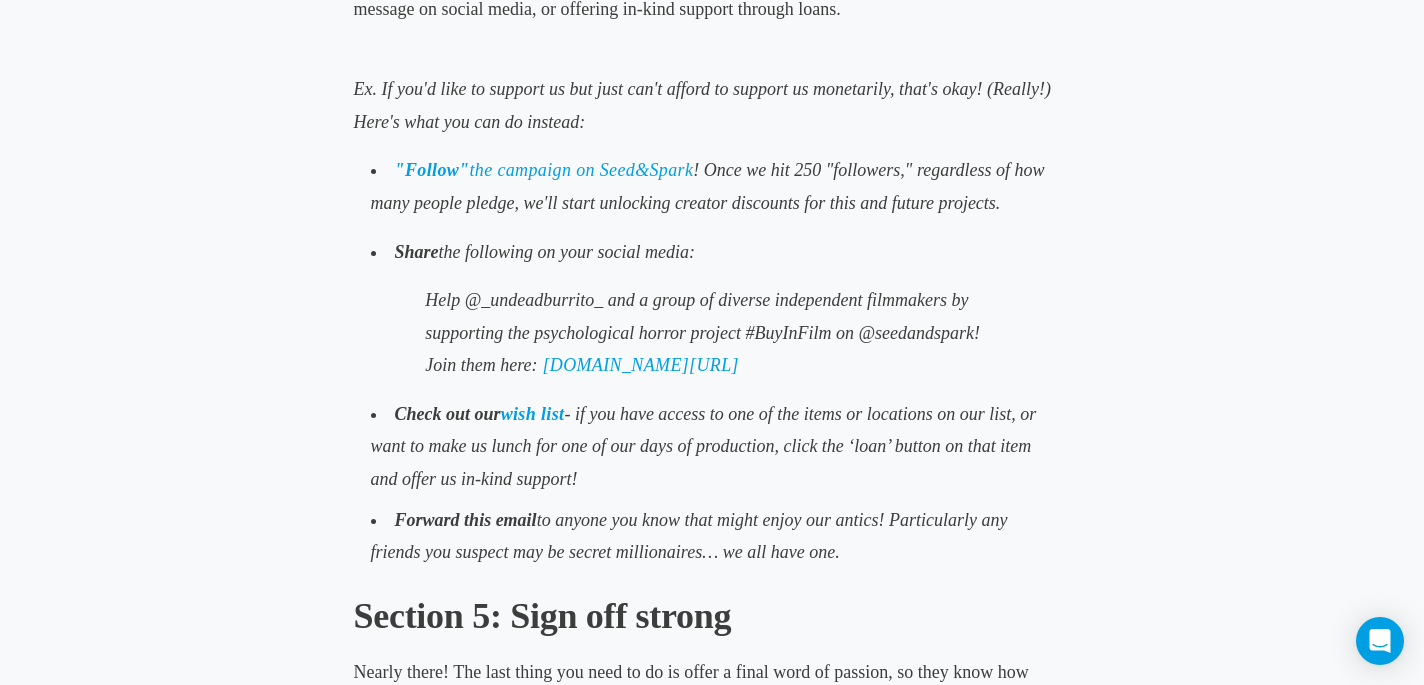 scroll, scrollTop: 4115, scrollLeft: 0, axis: vertical 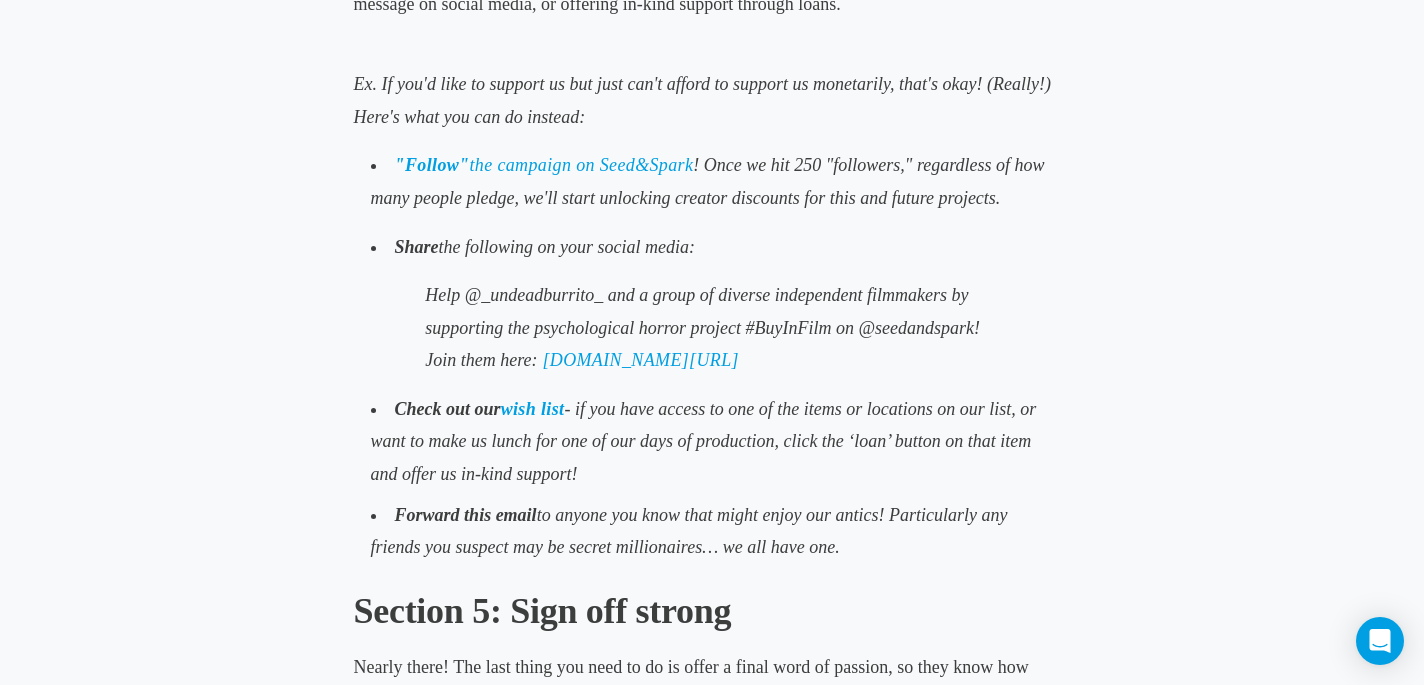 drag, startPoint x: 392, startPoint y: 409, endPoint x: 883, endPoint y: 545, distance: 509.487 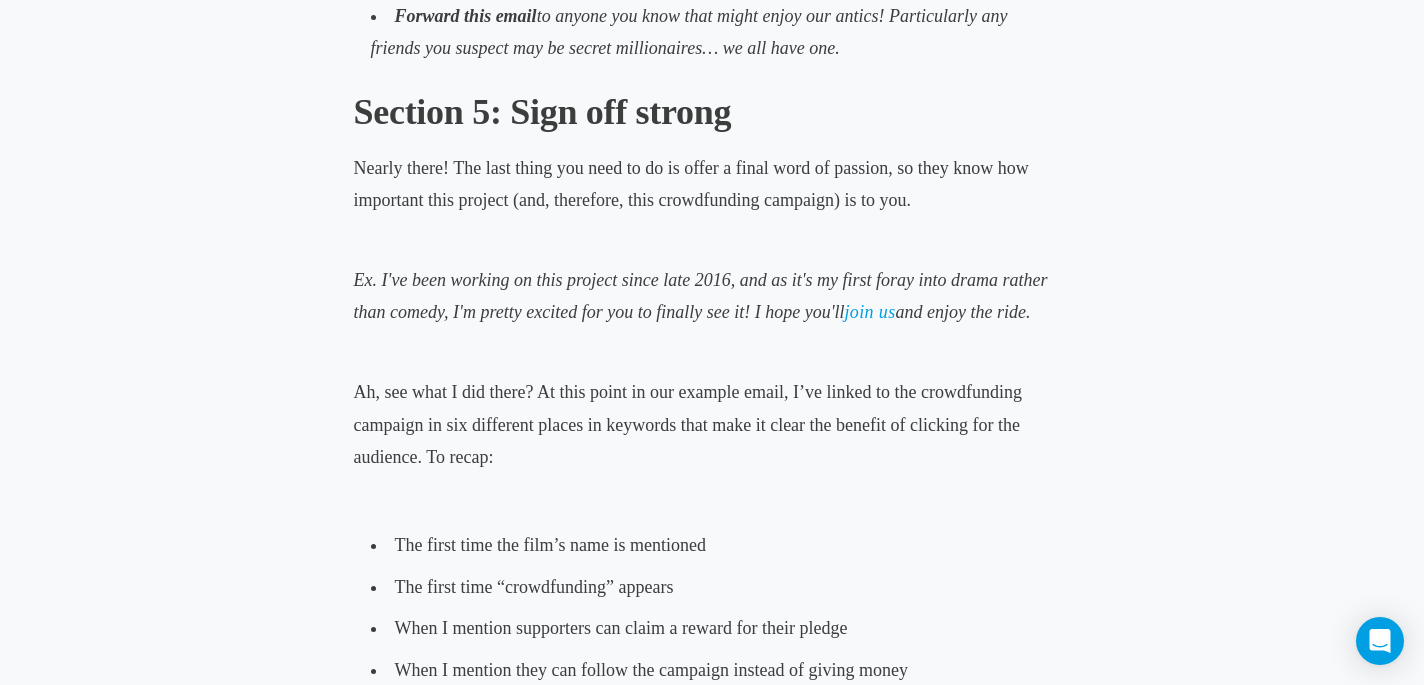 scroll, scrollTop: 4618, scrollLeft: 0, axis: vertical 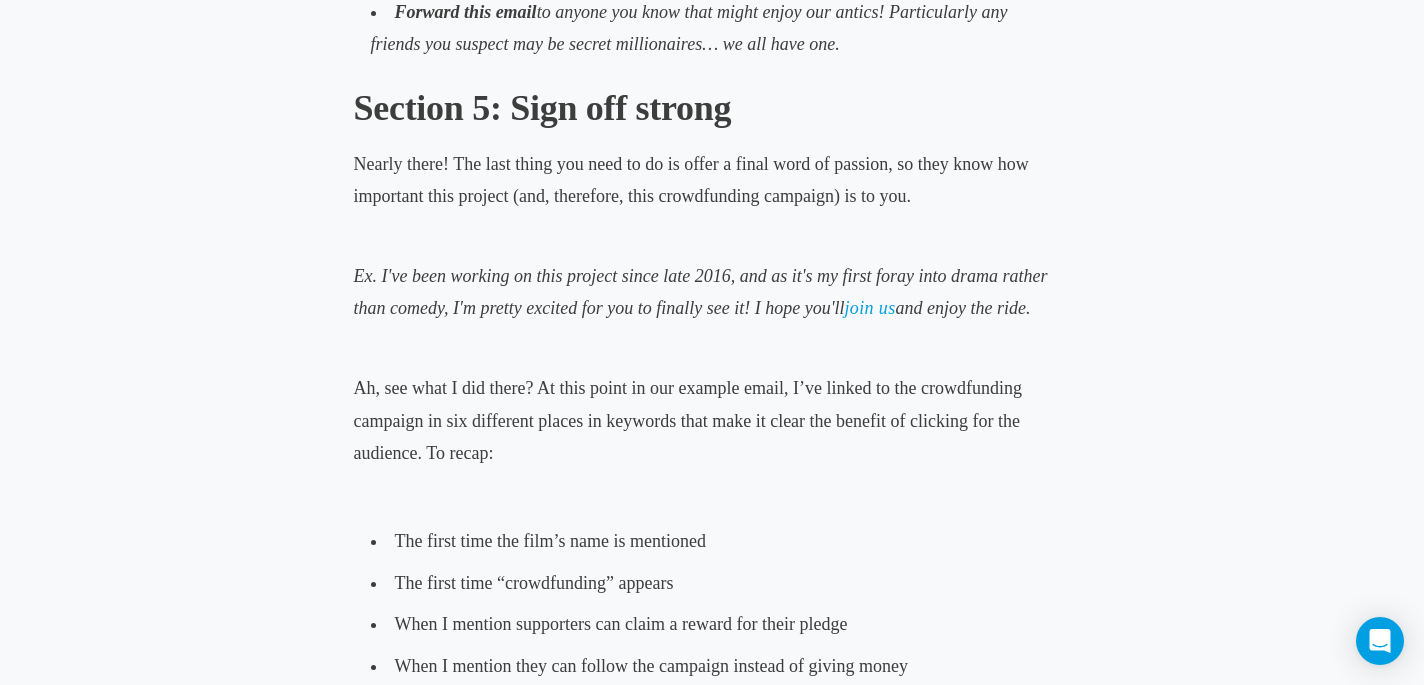 drag, startPoint x: 383, startPoint y: 275, endPoint x: 1061, endPoint y: 318, distance: 679.3622 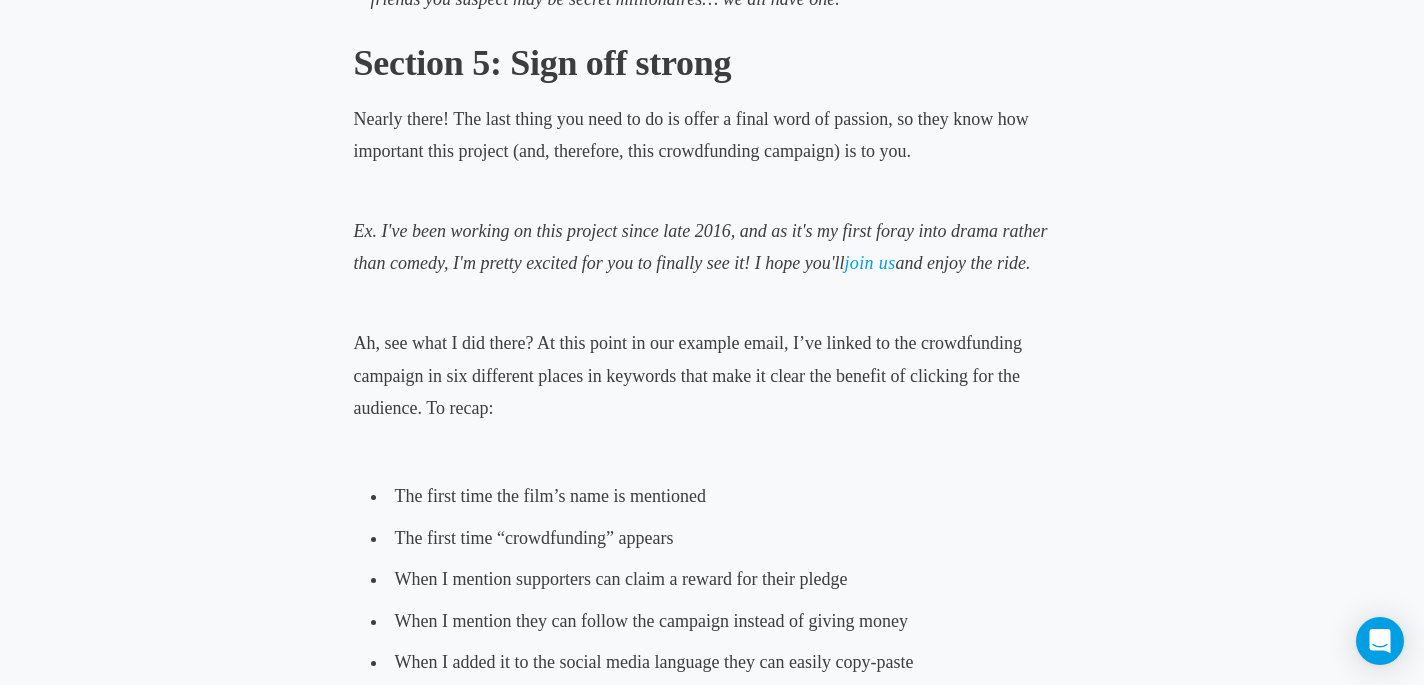 scroll, scrollTop: 4490, scrollLeft: 0, axis: vertical 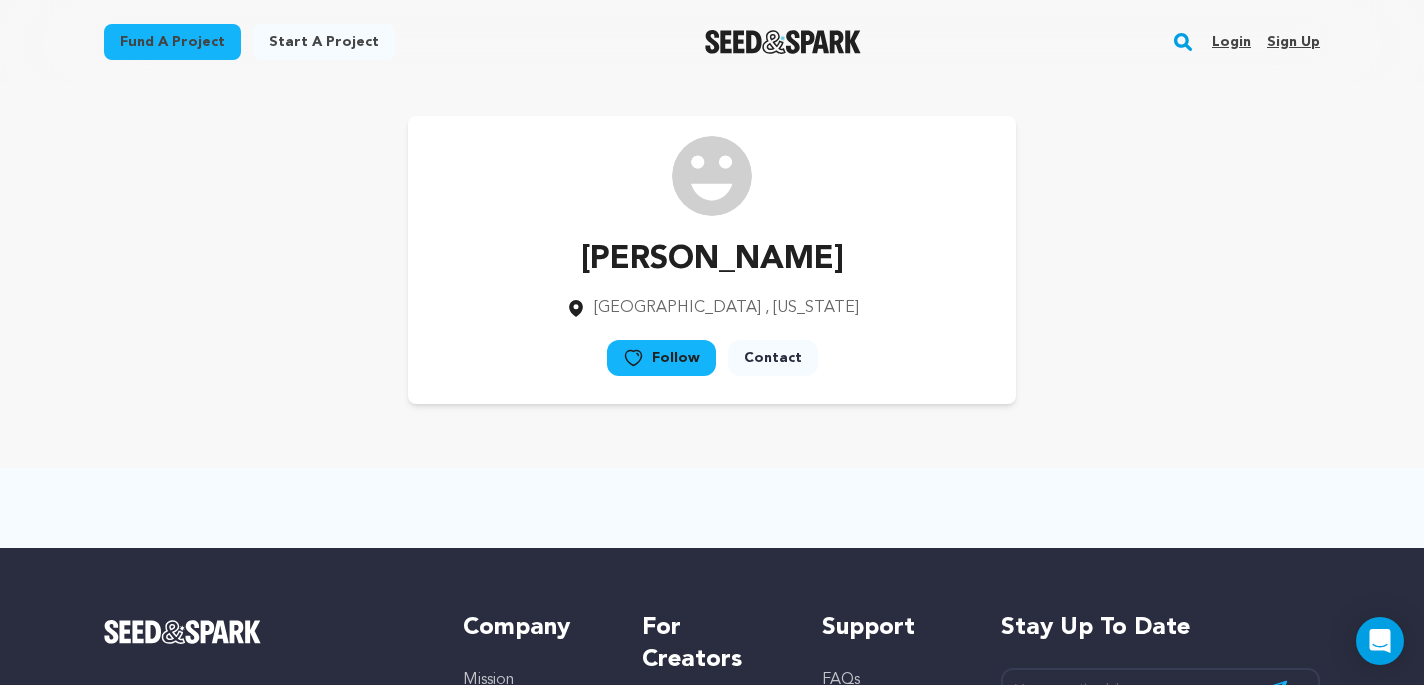 click on "Login" at bounding box center [1231, 42] 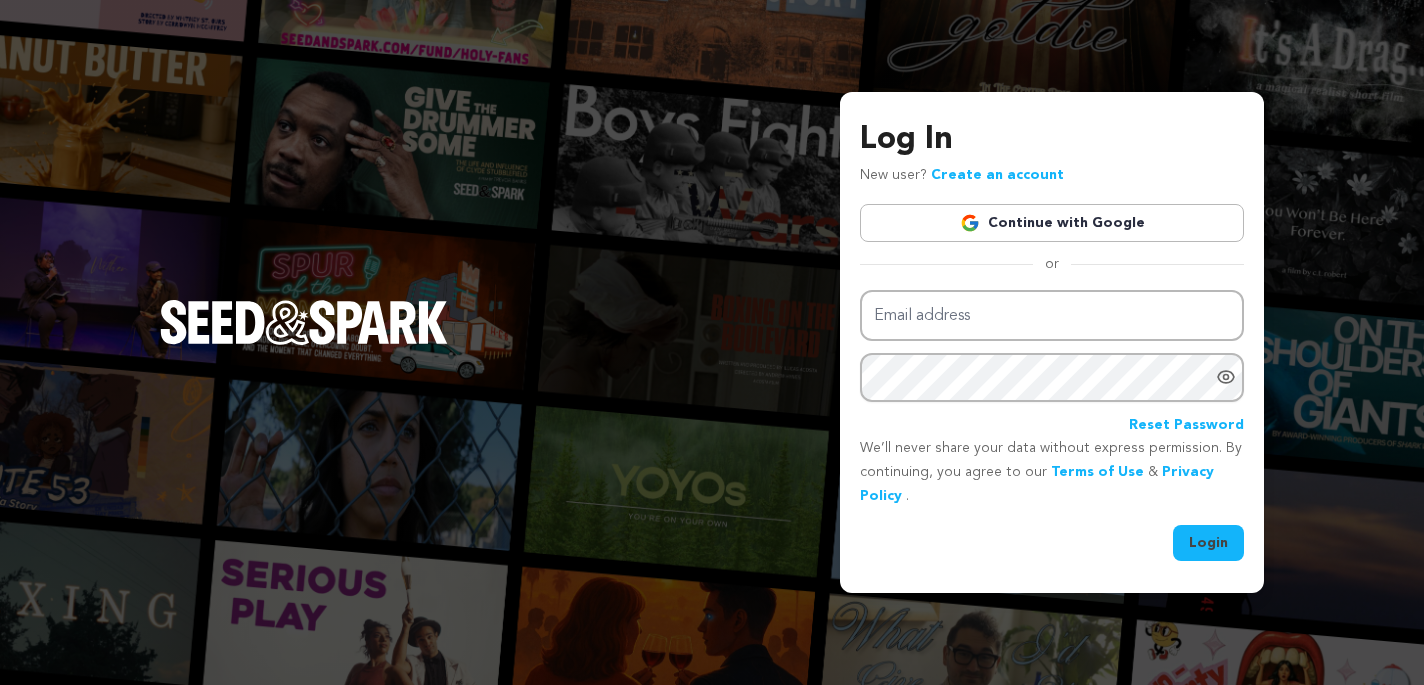 scroll, scrollTop: 0, scrollLeft: 0, axis: both 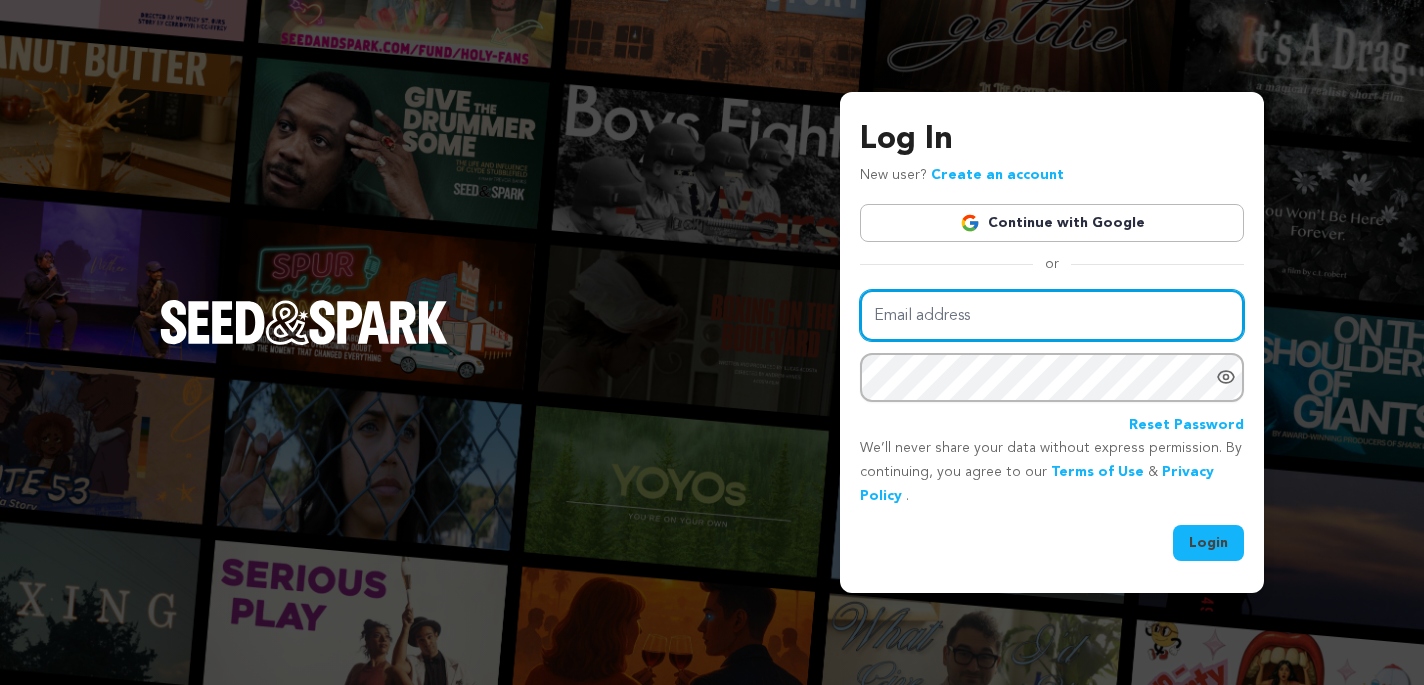 click on "Email address" at bounding box center (1052, 315) 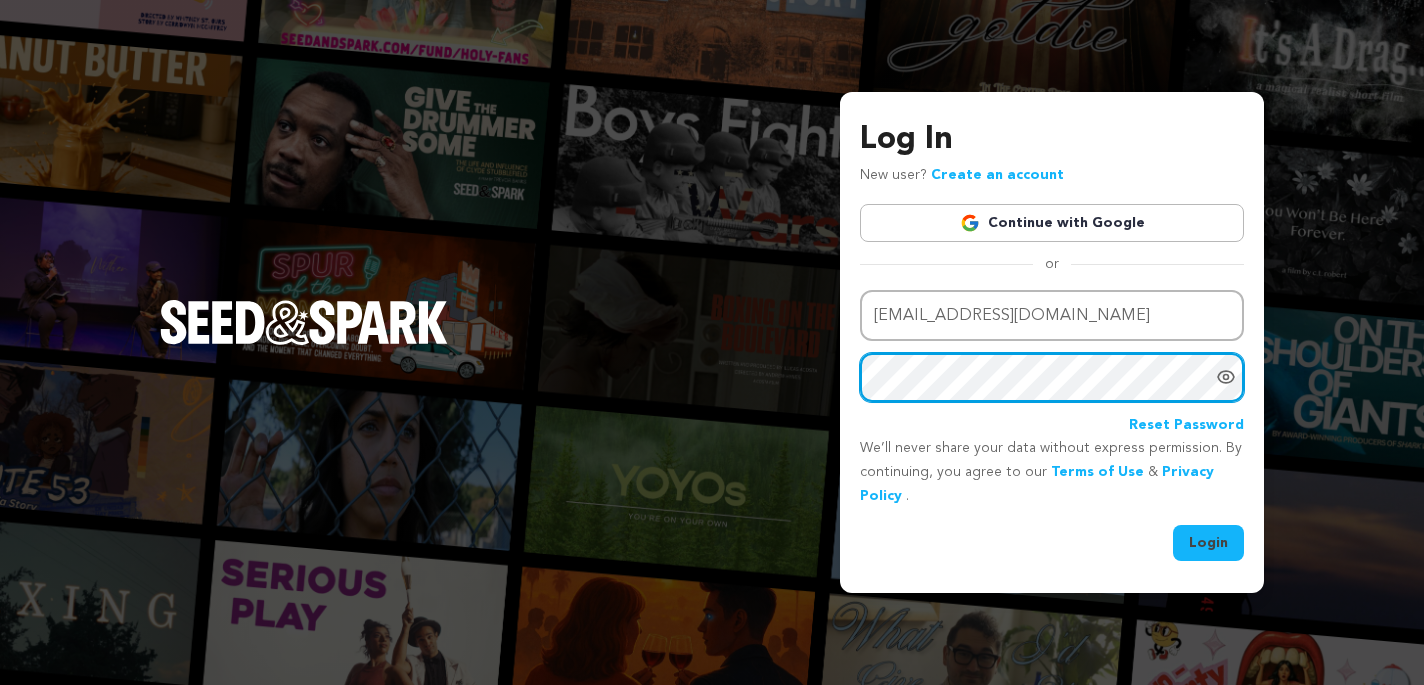 click on "Login" at bounding box center (1208, 543) 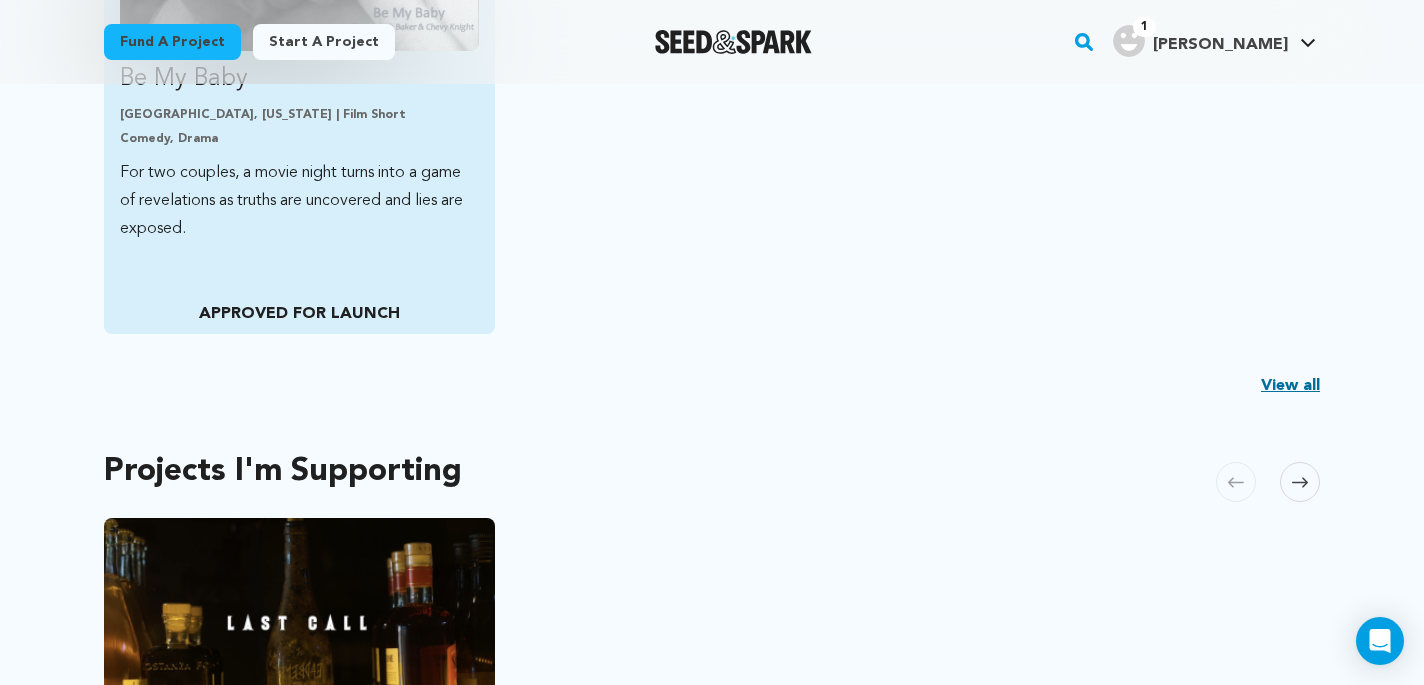 scroll, scrollTop: 830, scrollLeft: 0, axis: vertical 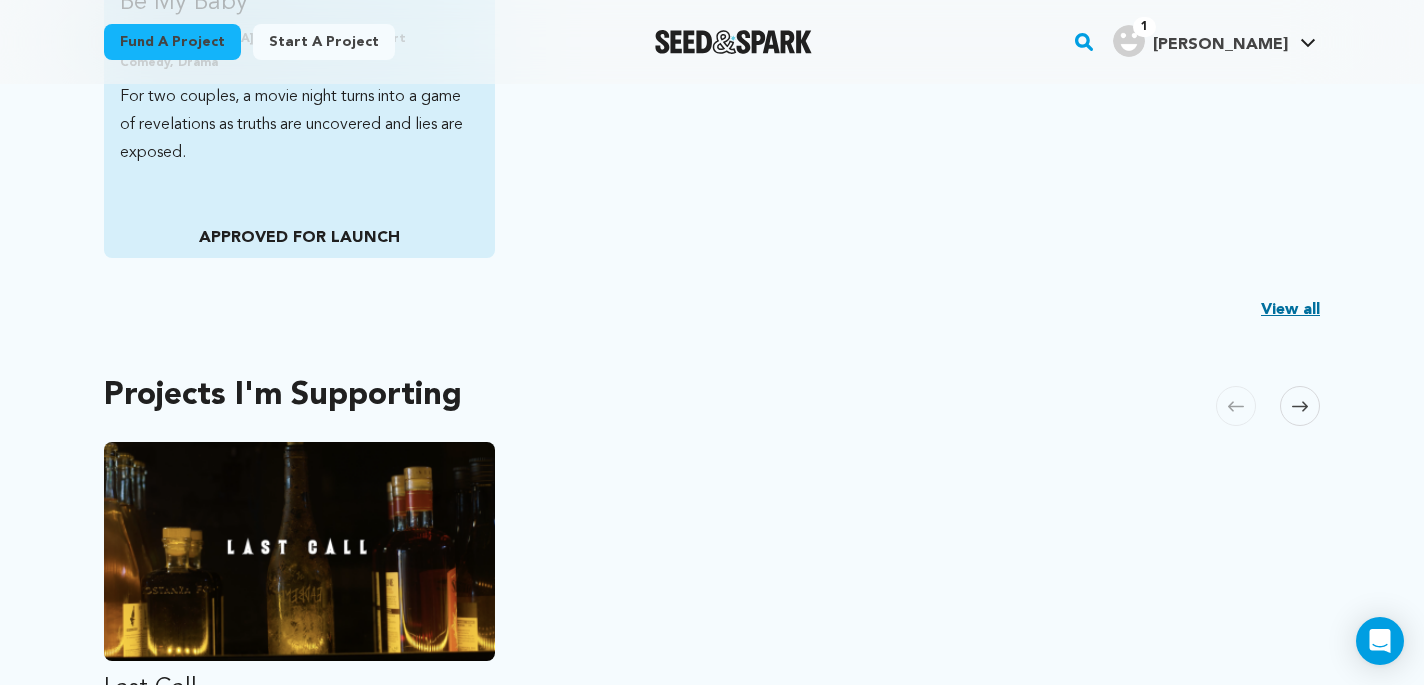 click on "Be My Baby
Los Angeles, California | Film Short
Comedy, Drama
For two couples, a movie night turns into a game of revelations as truths are uncovered and lies are exposed.
APPROVED FOR LAUNCH" at bounding box center (299, 8) 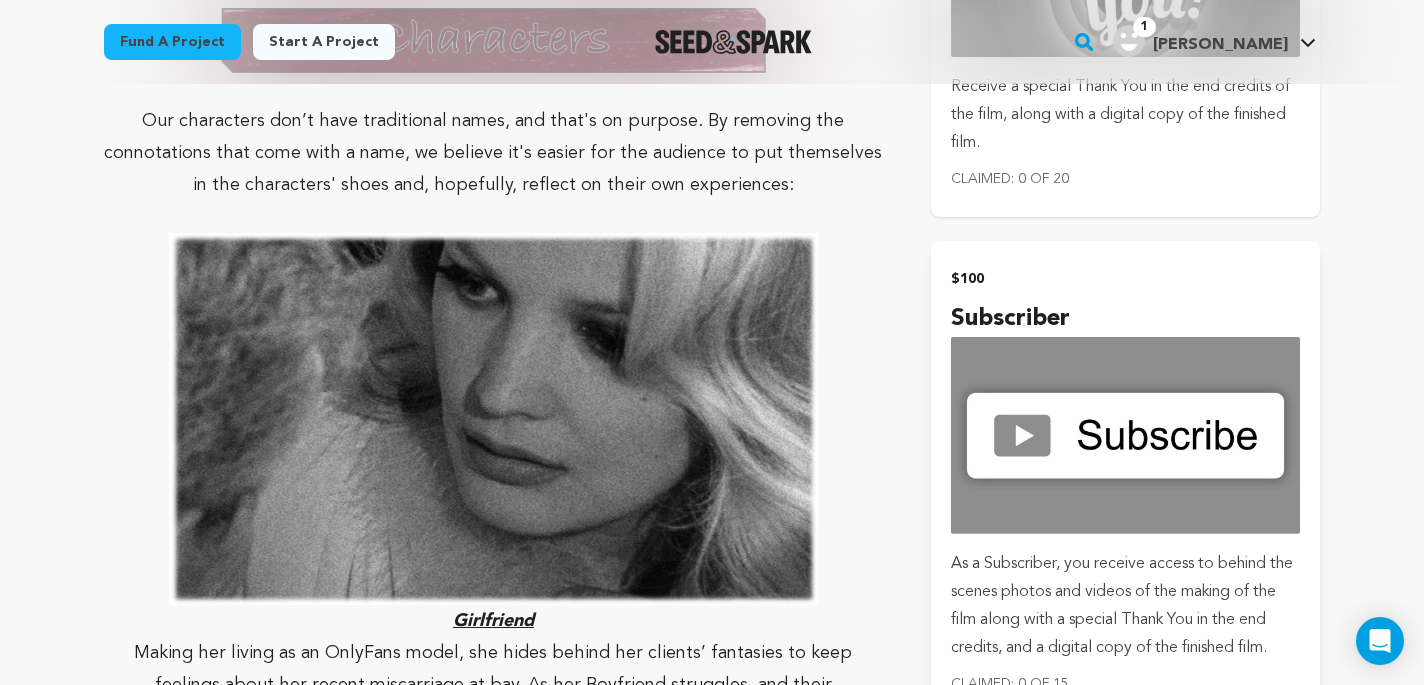 scroll, scrollTop: 2262, scrollLeft: 0, axis: vertical 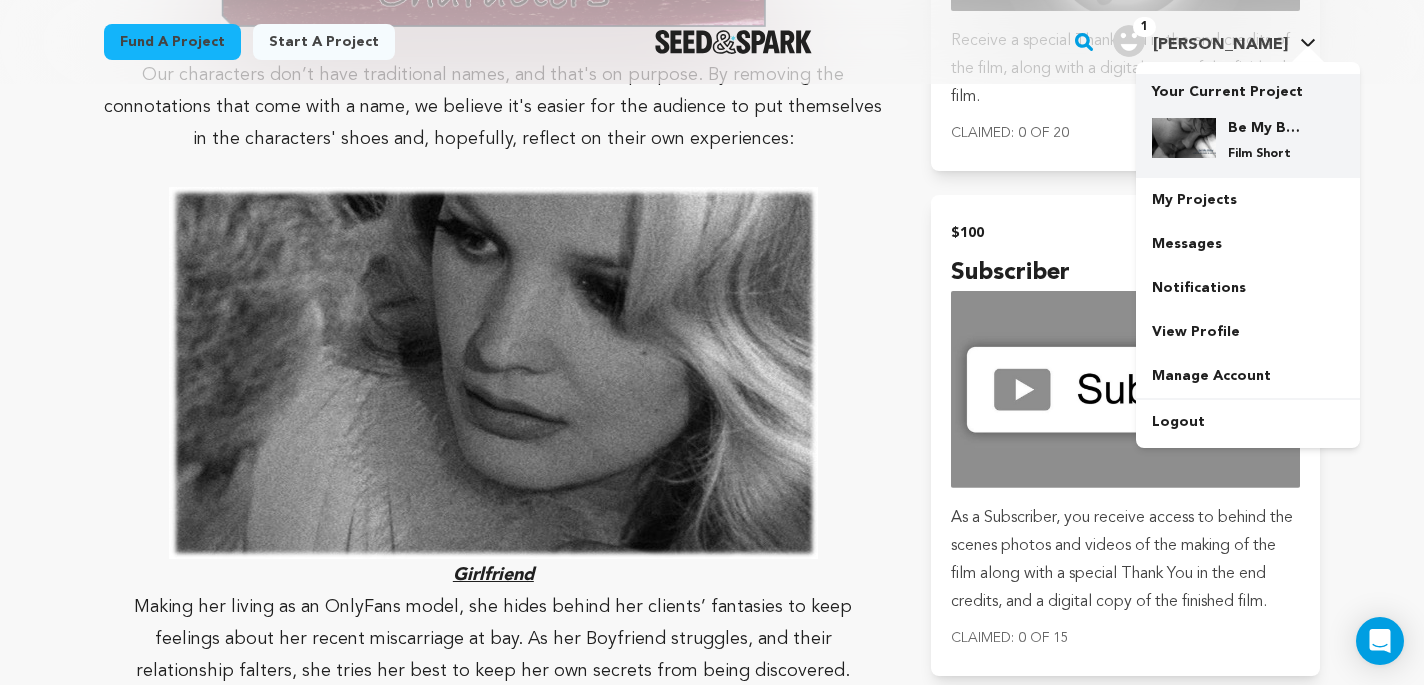 click on "Be My Baby
Film Short" at bounding box center [1264, 140] 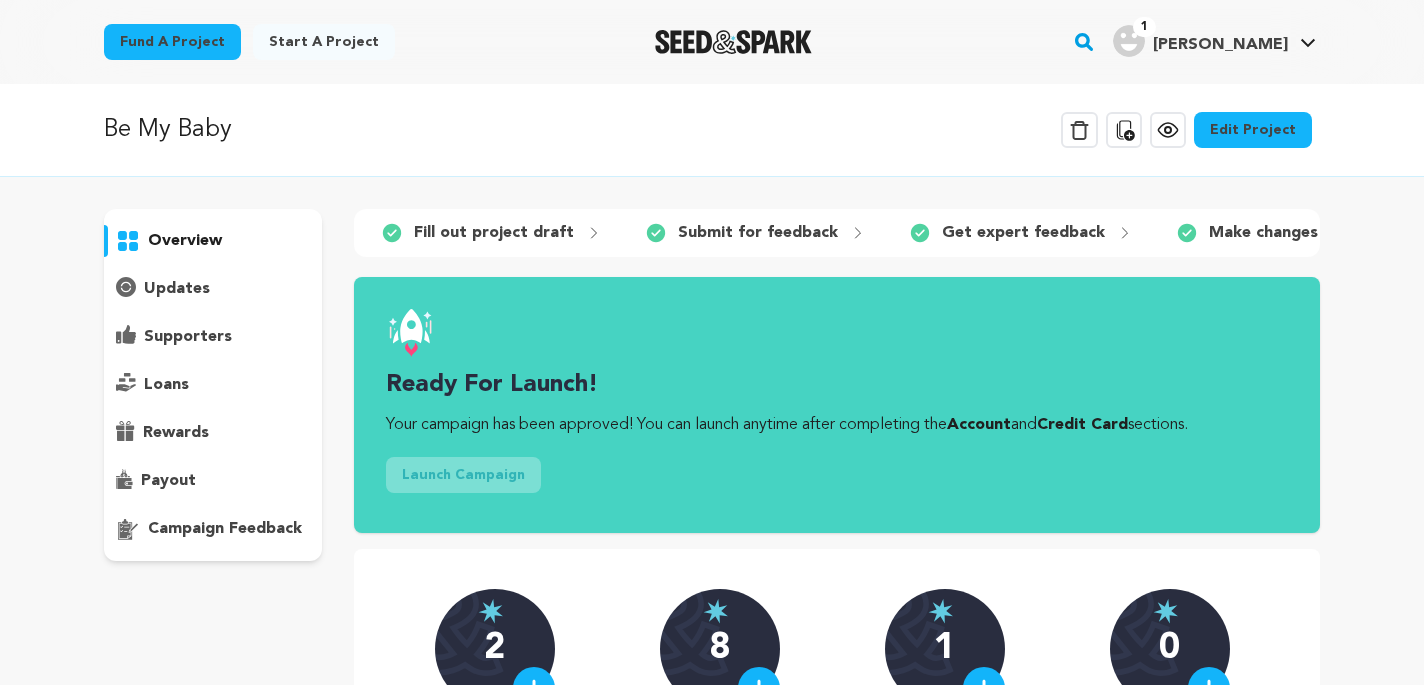 scroll, scrollTop: 0, scrollLeft: 0, axis: both 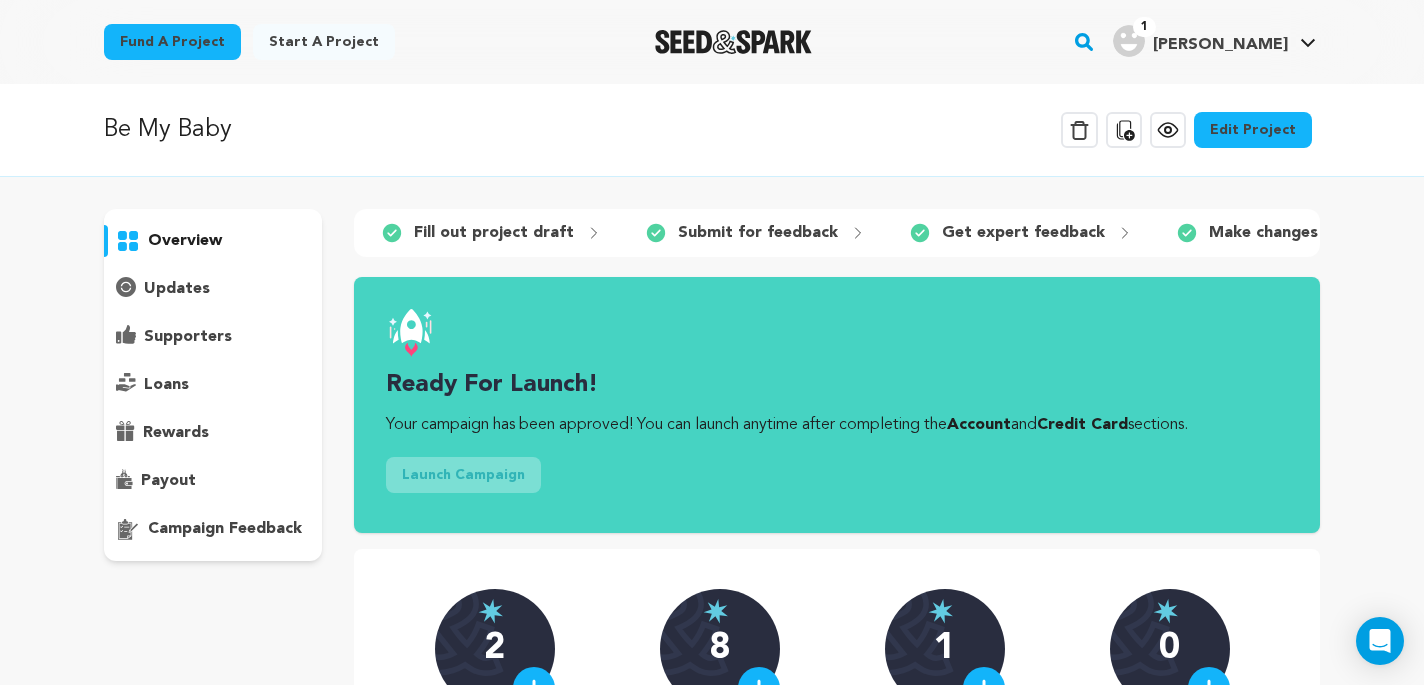 click on "Edit Project" at bounding box center [1253, 130] 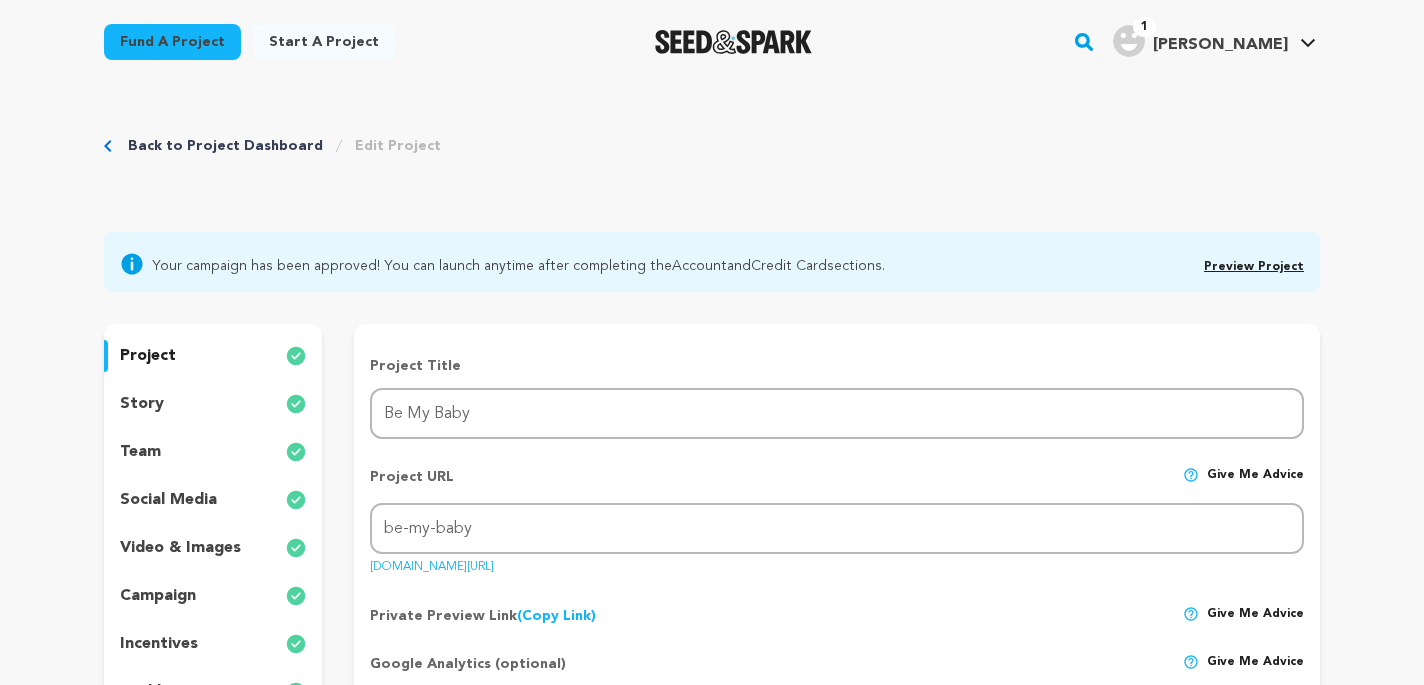 scroll, scrollTop: 0, scrollLeft: 0, axis: both 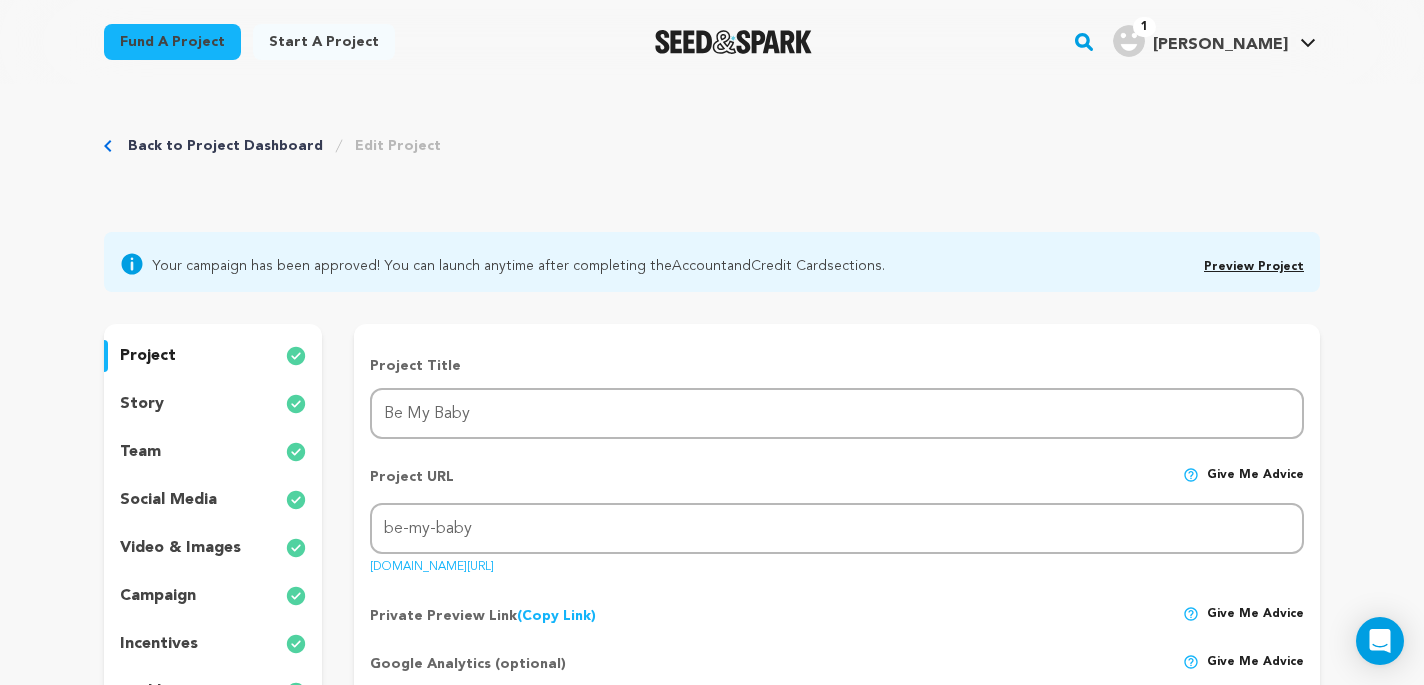 drag, startPoint x: 573, startPoint y: 563, endPoint x: 364, endPoint y: 574, distance: 209.28928 